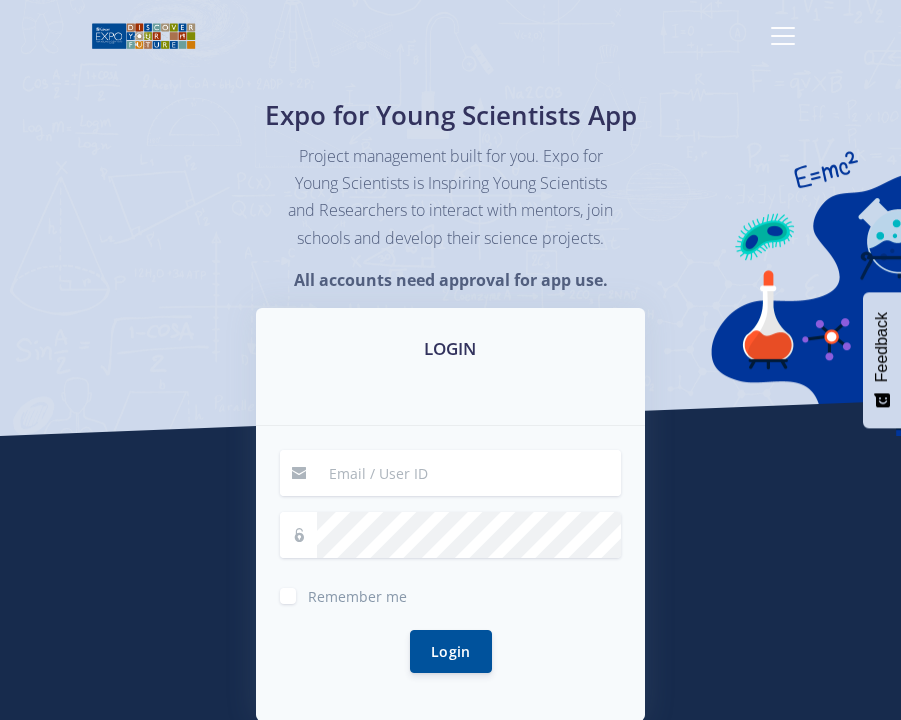 scroll, scrollTop: 0, scrollLeft: 0, axis: both 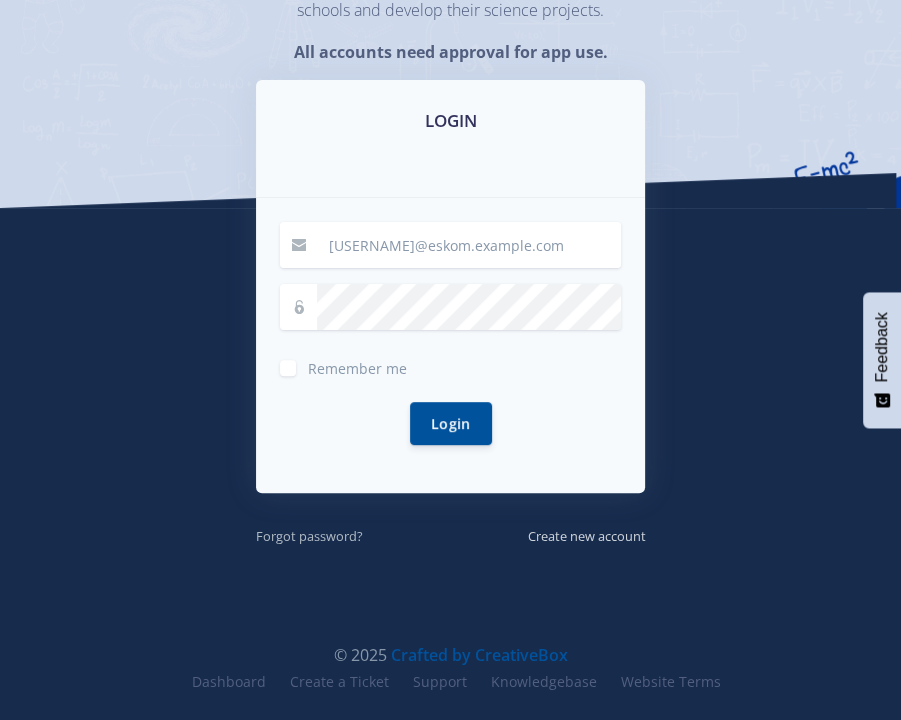 click on "Forgot password?" at bounding box center (309, 536) 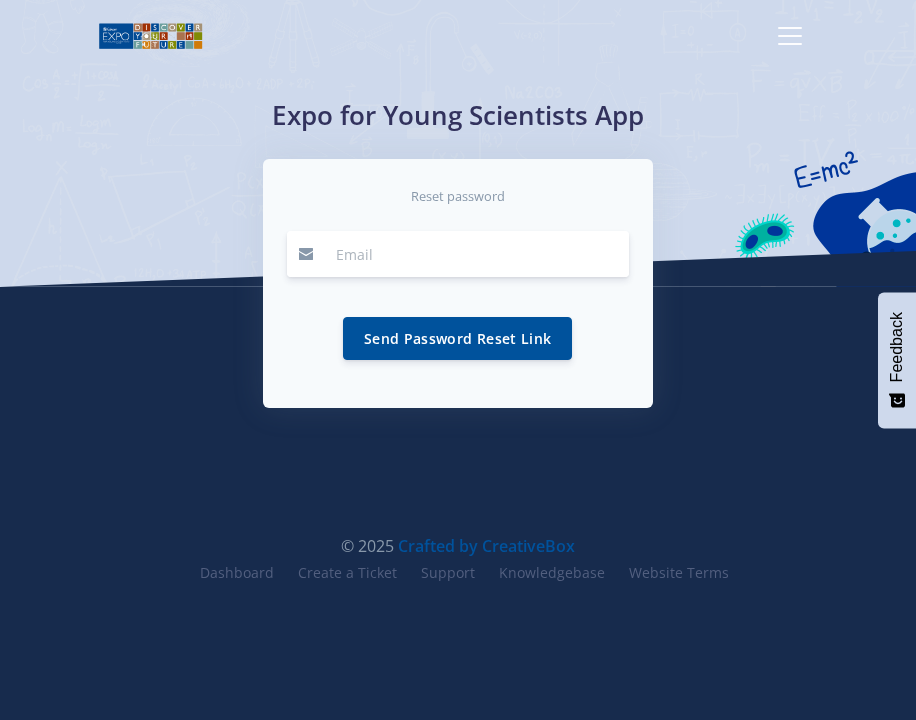 scroll, scrollTop: 0, scrollLeft: 0, axis: both 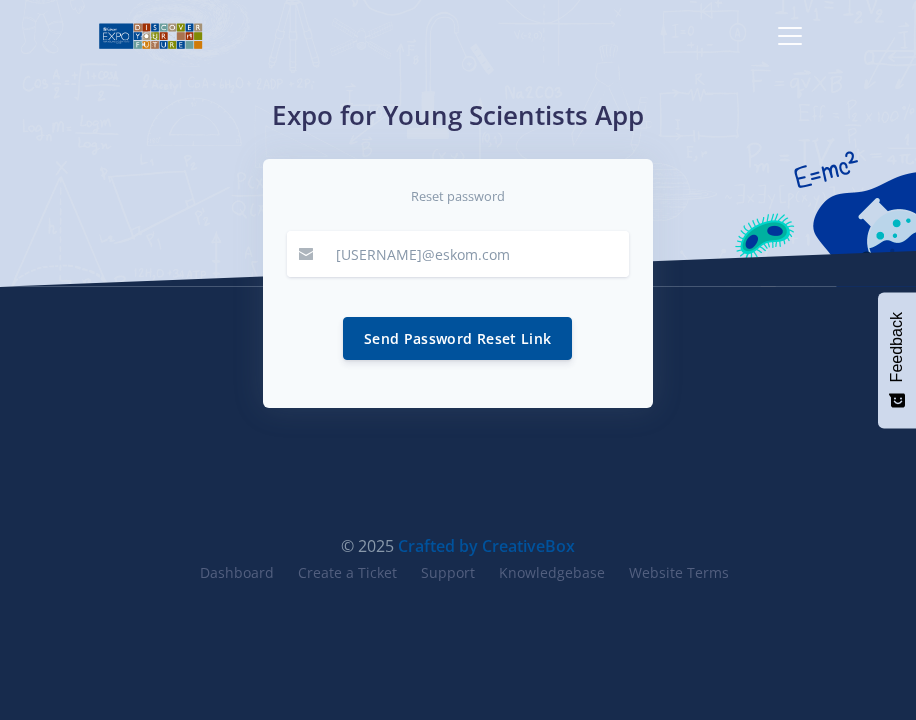 click on "Send Password Reset Link" at bounding box center [457, 338] 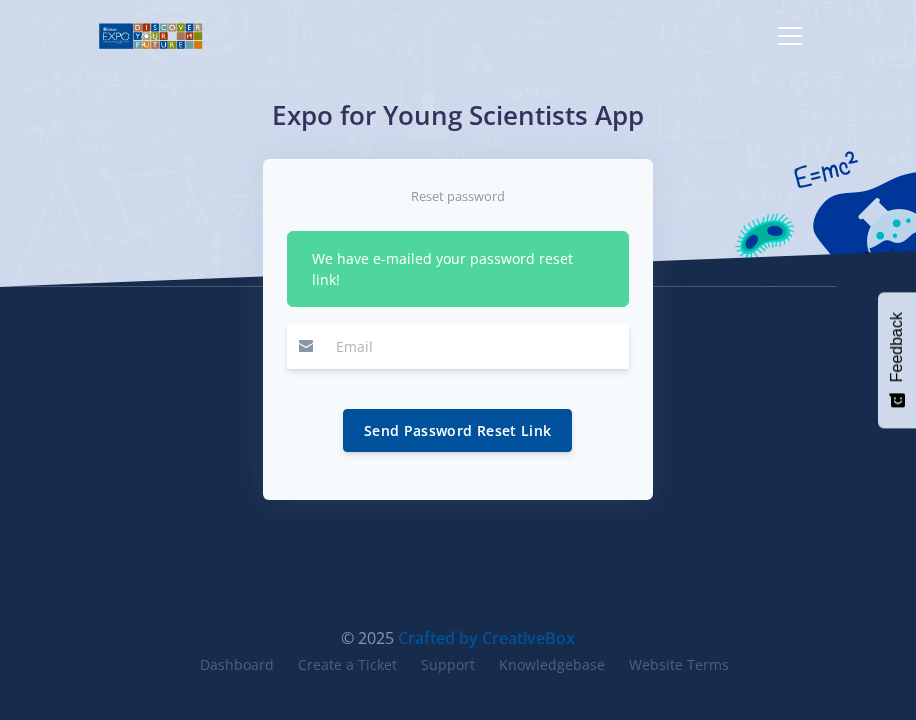 scroll, scrollTop: 0, scrollLeft: 0, axis: both 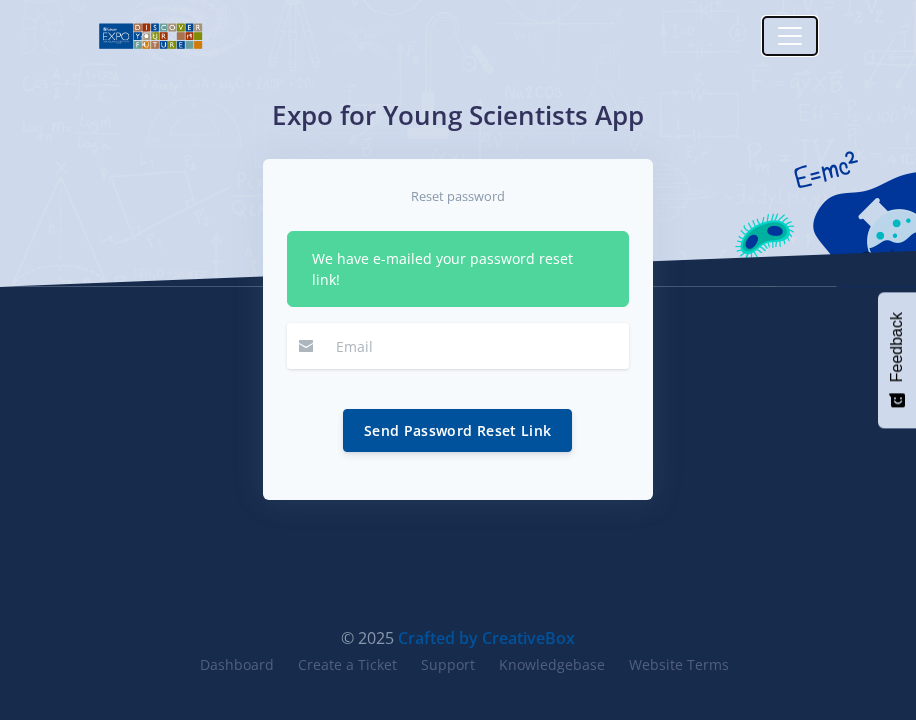 click at bounding box center [790, 36] 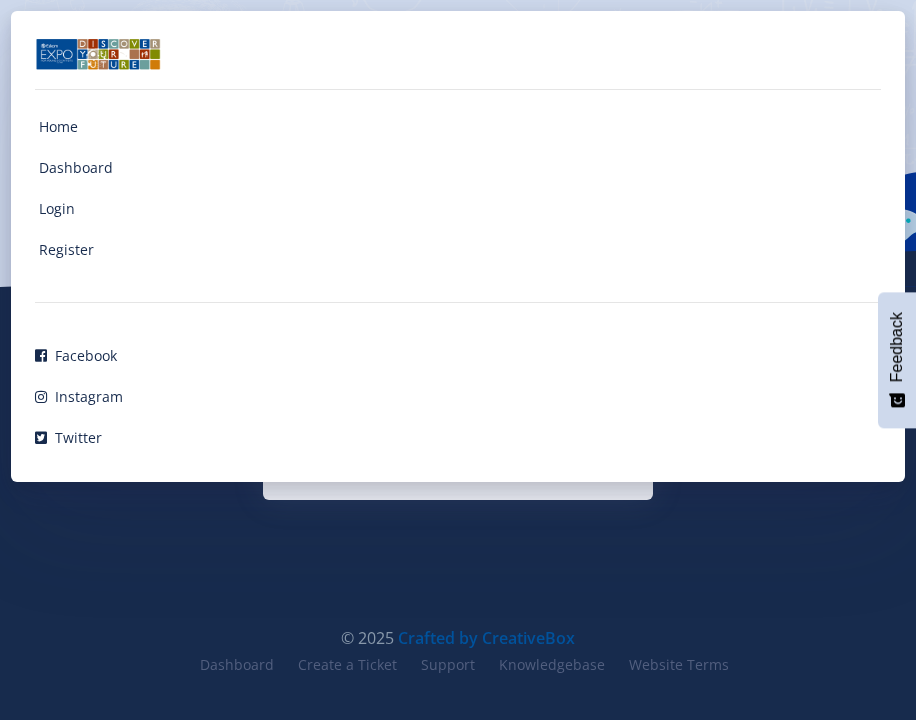 click on "Home" at bounding box center (58, 126) 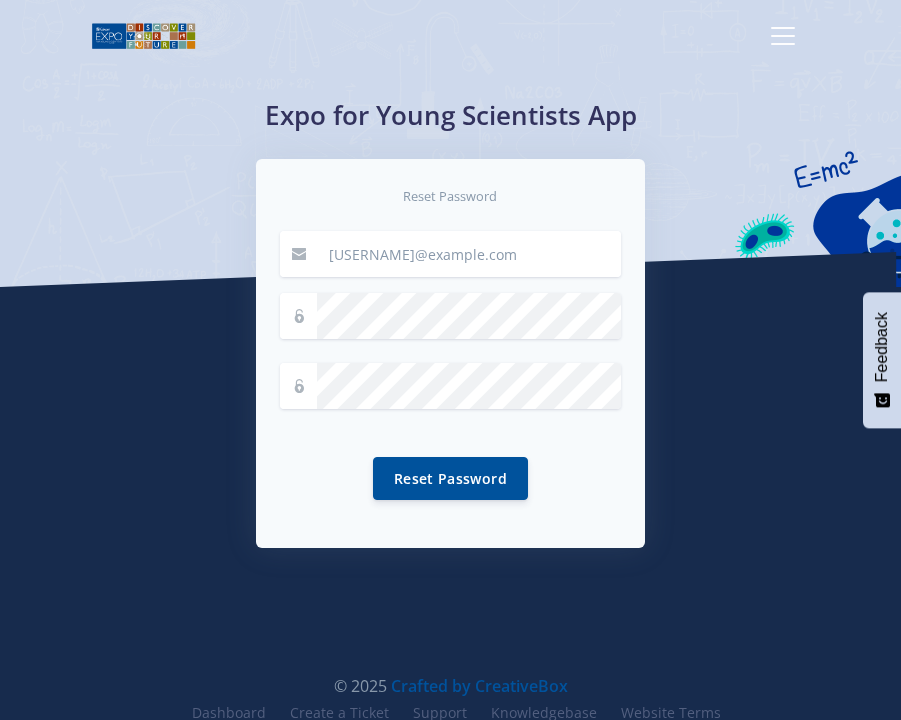 scroll, scrollTop: 0, scrollLeft: 0, axis: both 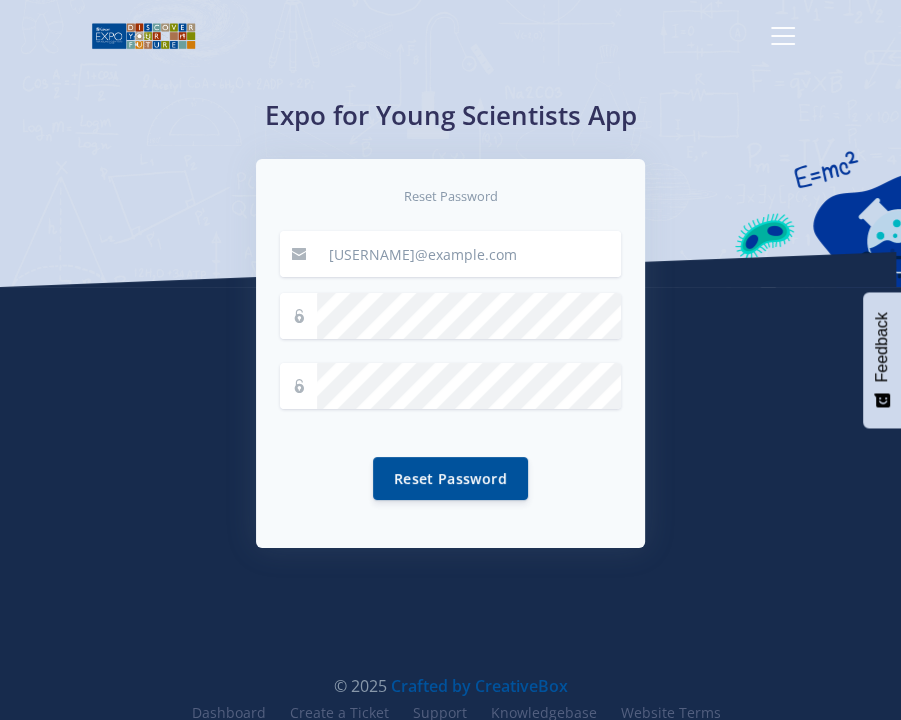 click on "Reset Password" at bounding box center [450, 478] 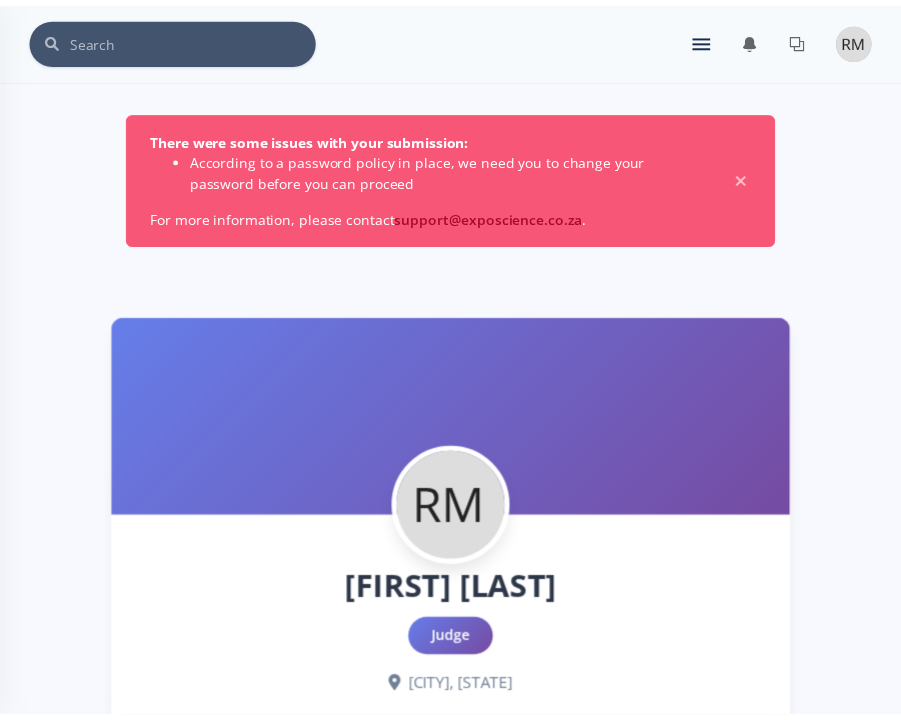 scroll, scrollTop: 0, scrollLeft: 0, axis: both 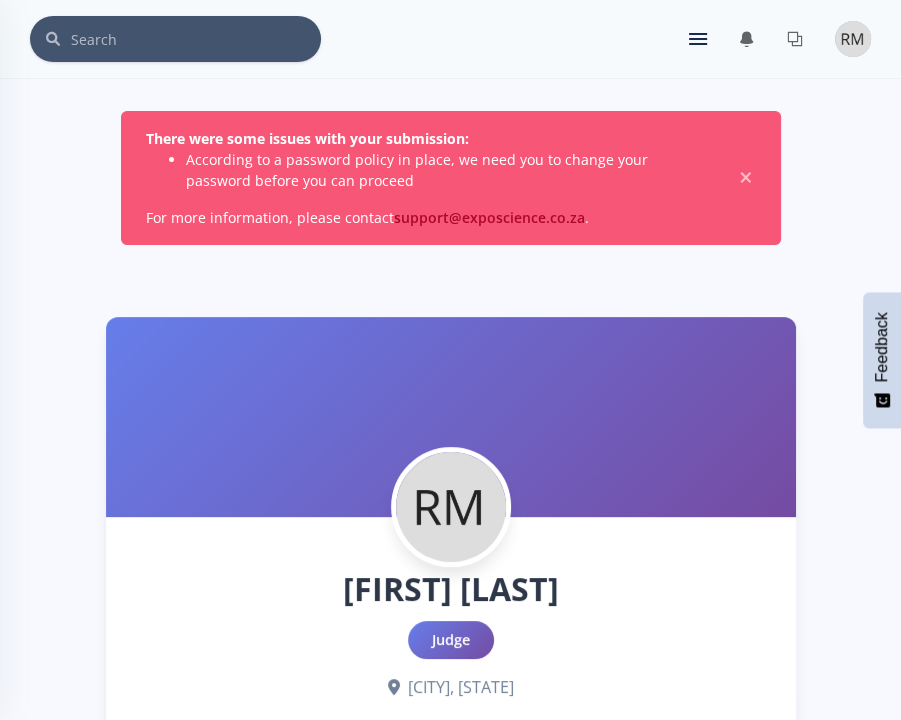 click at bounding box center [698, 39] 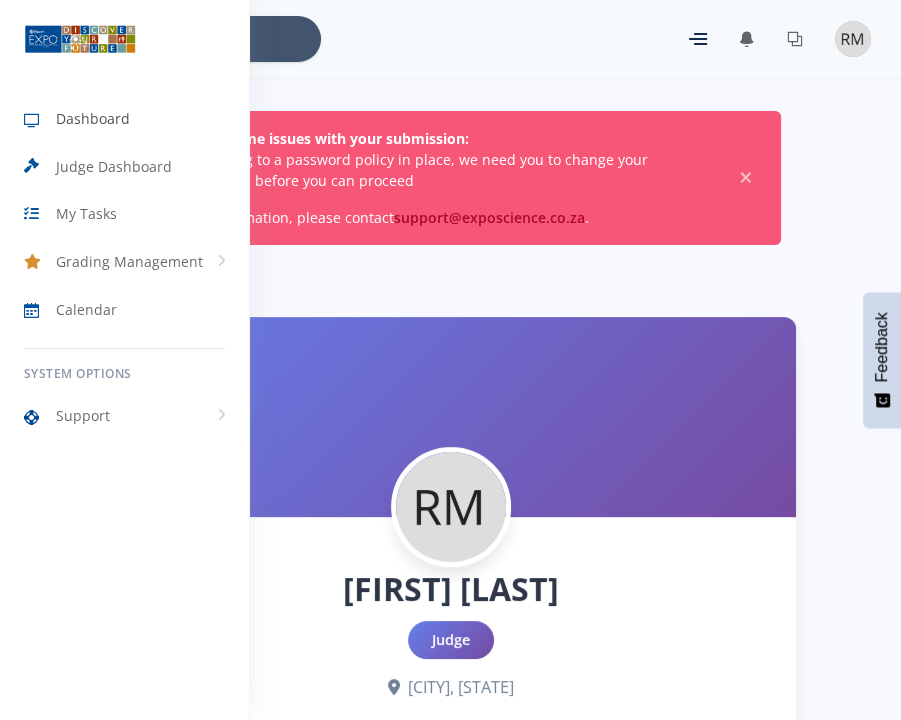 click on "Dashboard" at bounding box center (93, 118) 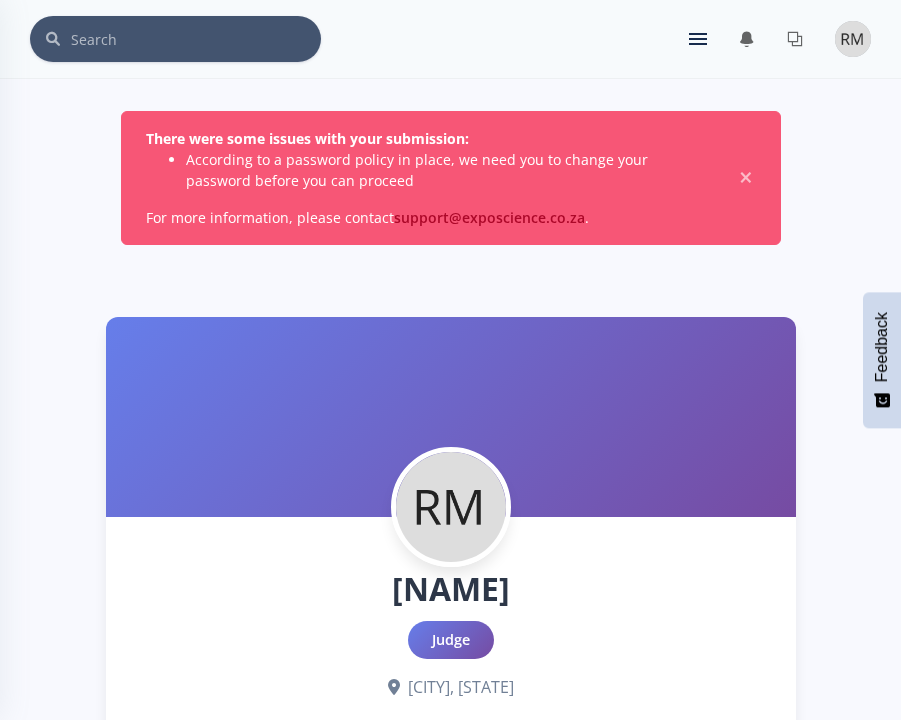 scroll, scrollTop: 0, scrollLeft: 0, axis: both 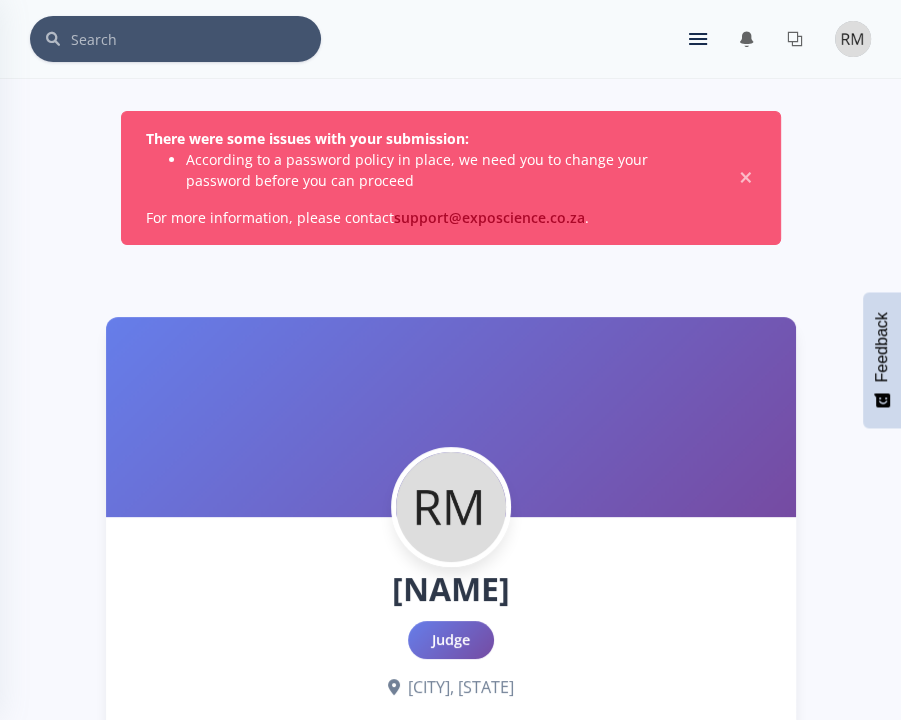click at bounding box center (698, 39) 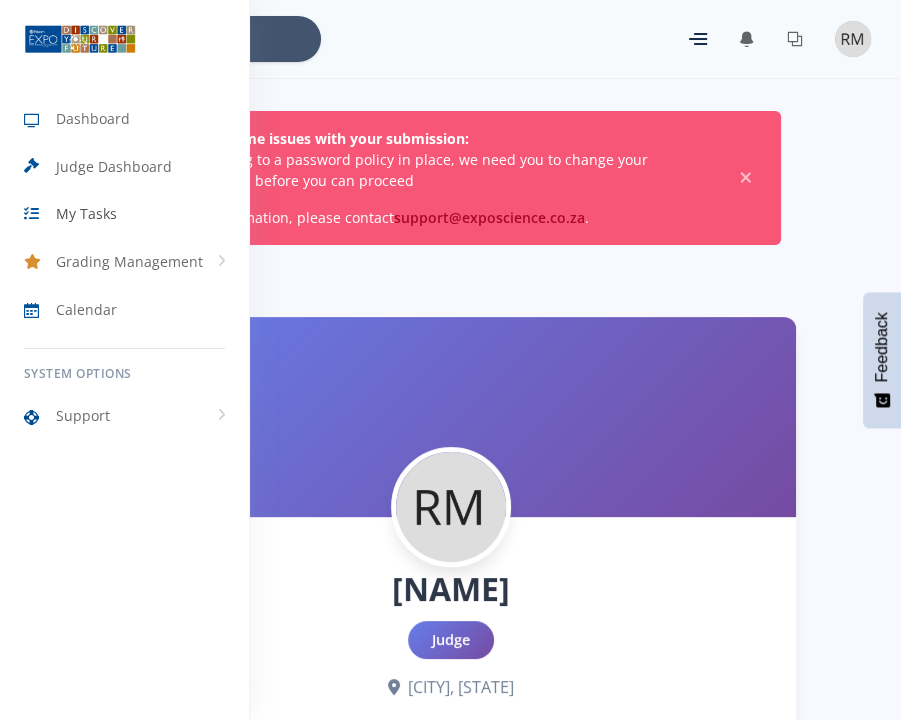click on "My Tasks" at bounding box center (86, 213) 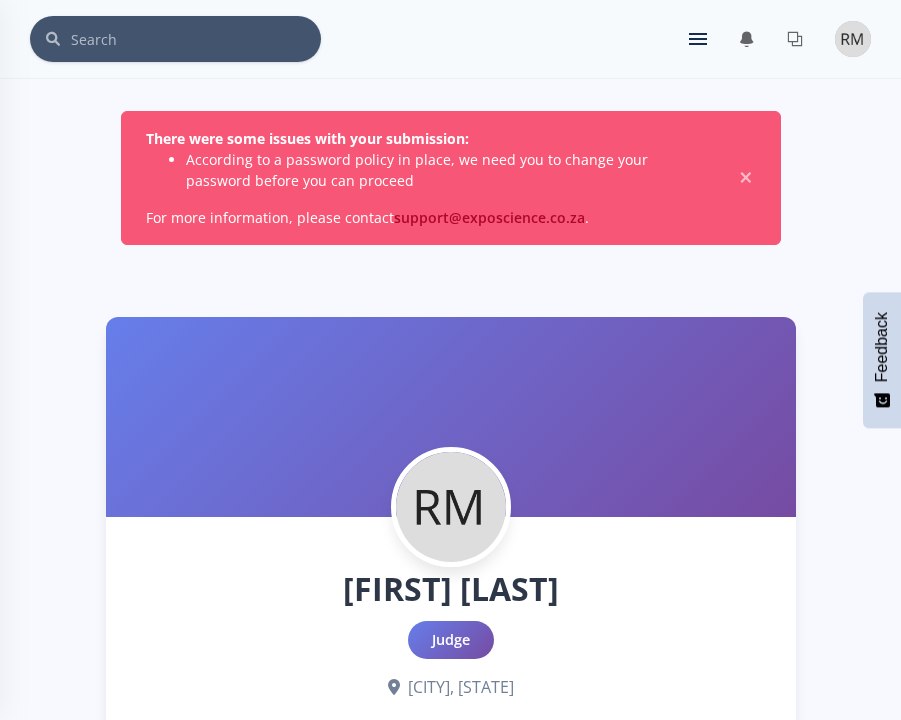 scroll, scrollTop: 0, scrollLeft: 0, axis: both 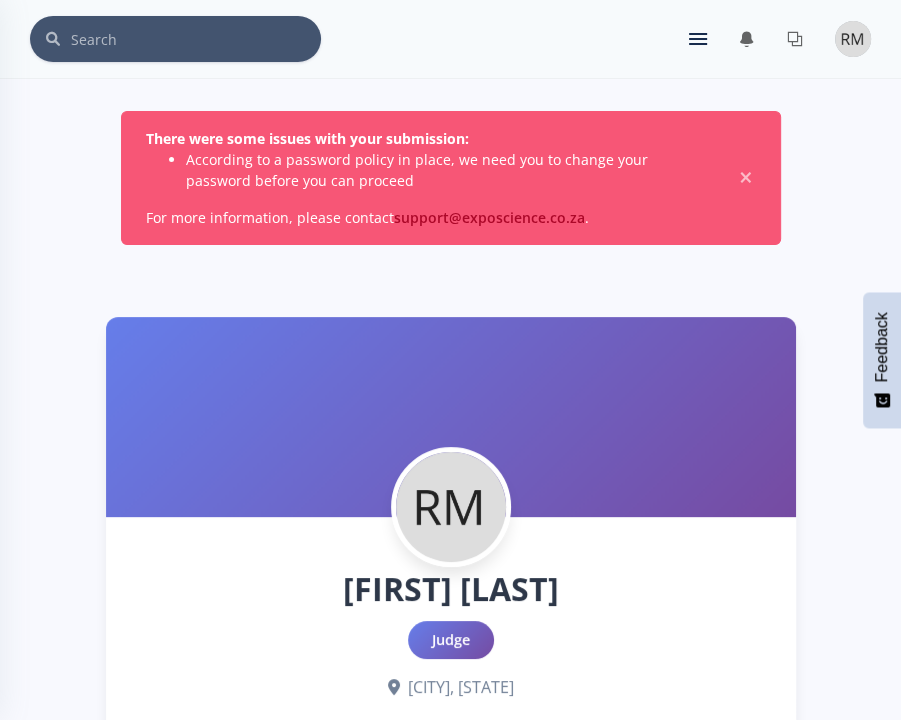 click at bounding box center (698, 39) 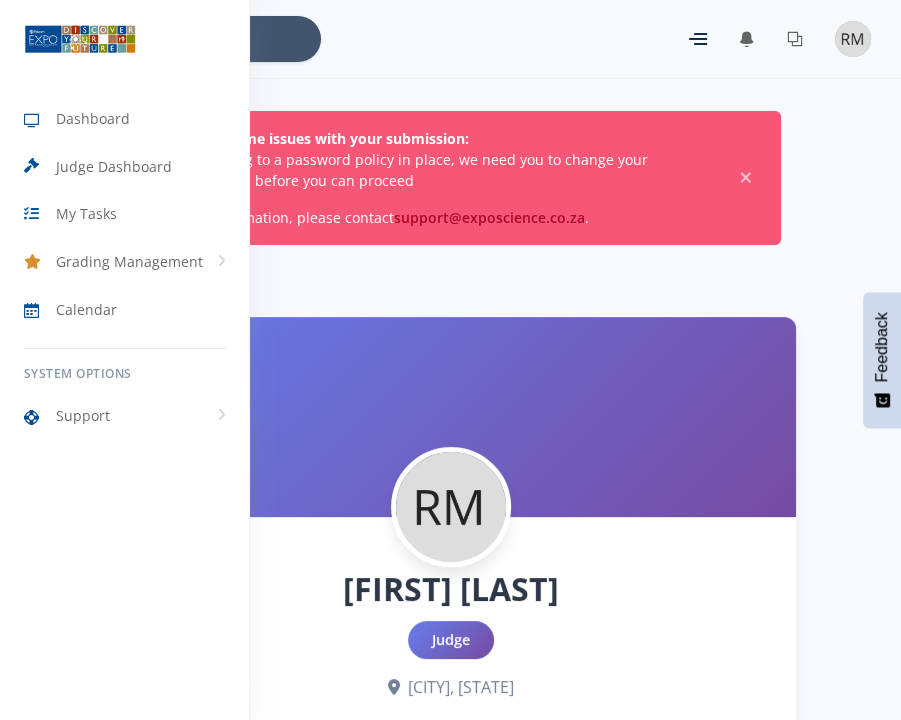 click at bounding box center [80, 39] 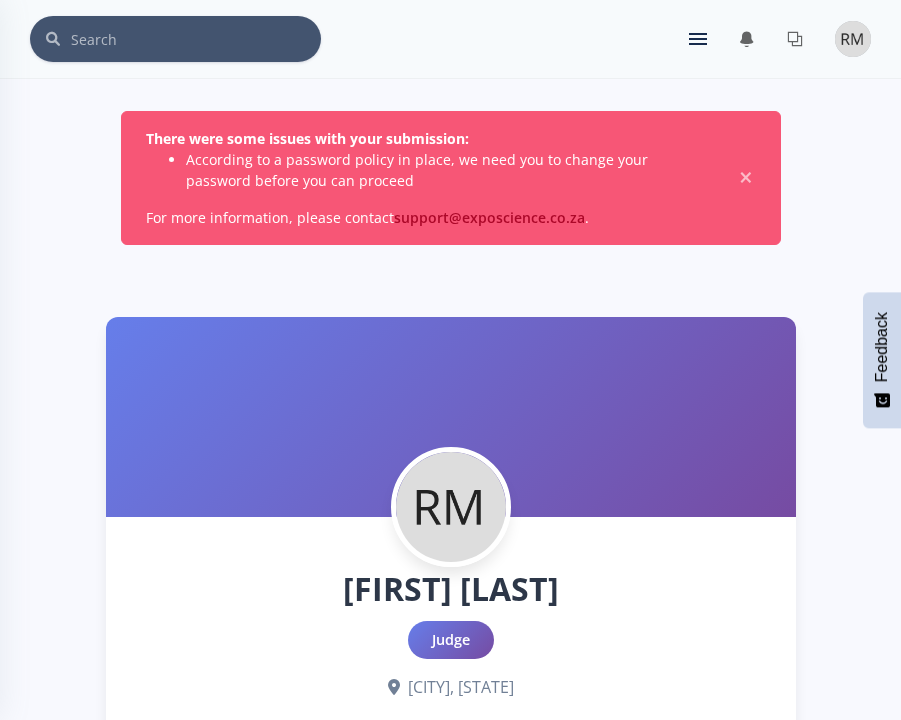 scroll, scrollTop: 0, scrollLeft: 0, axis: both 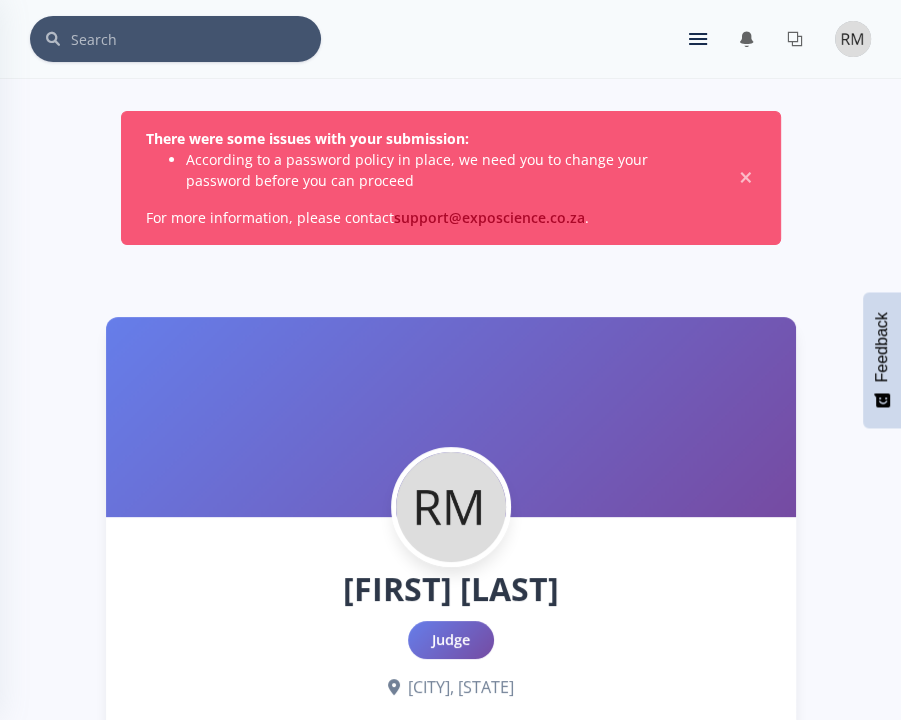 click on "×
You have  0
notifications." at bounding box center [450, 39] 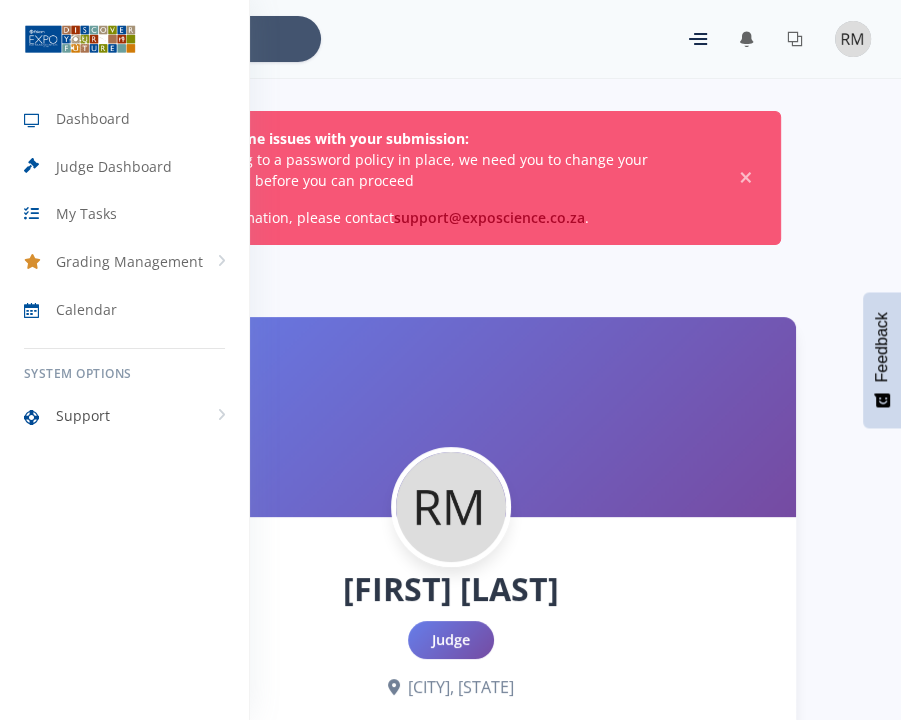 click on "Support" at bounding box center [124, 416] 